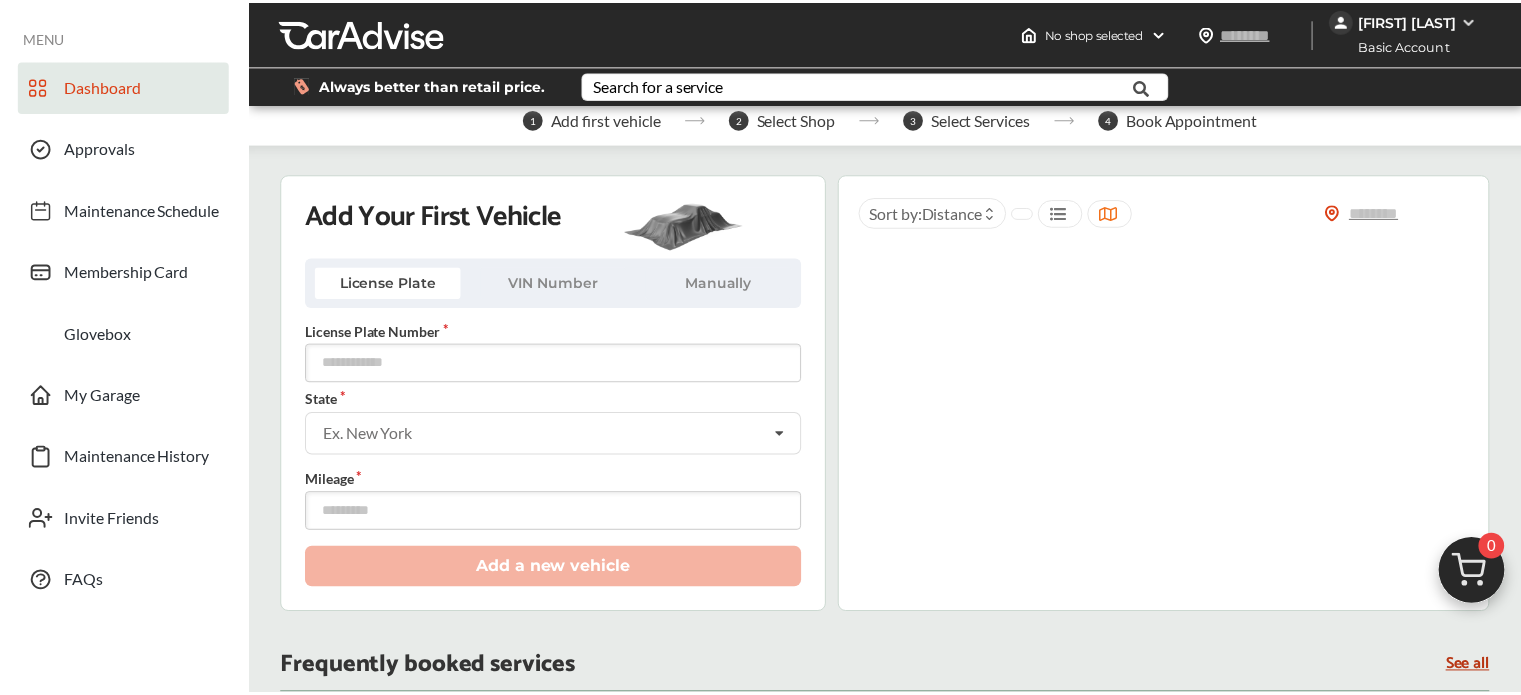 scroll, scrollTop: 0, scrollLeft: 0, axis: both 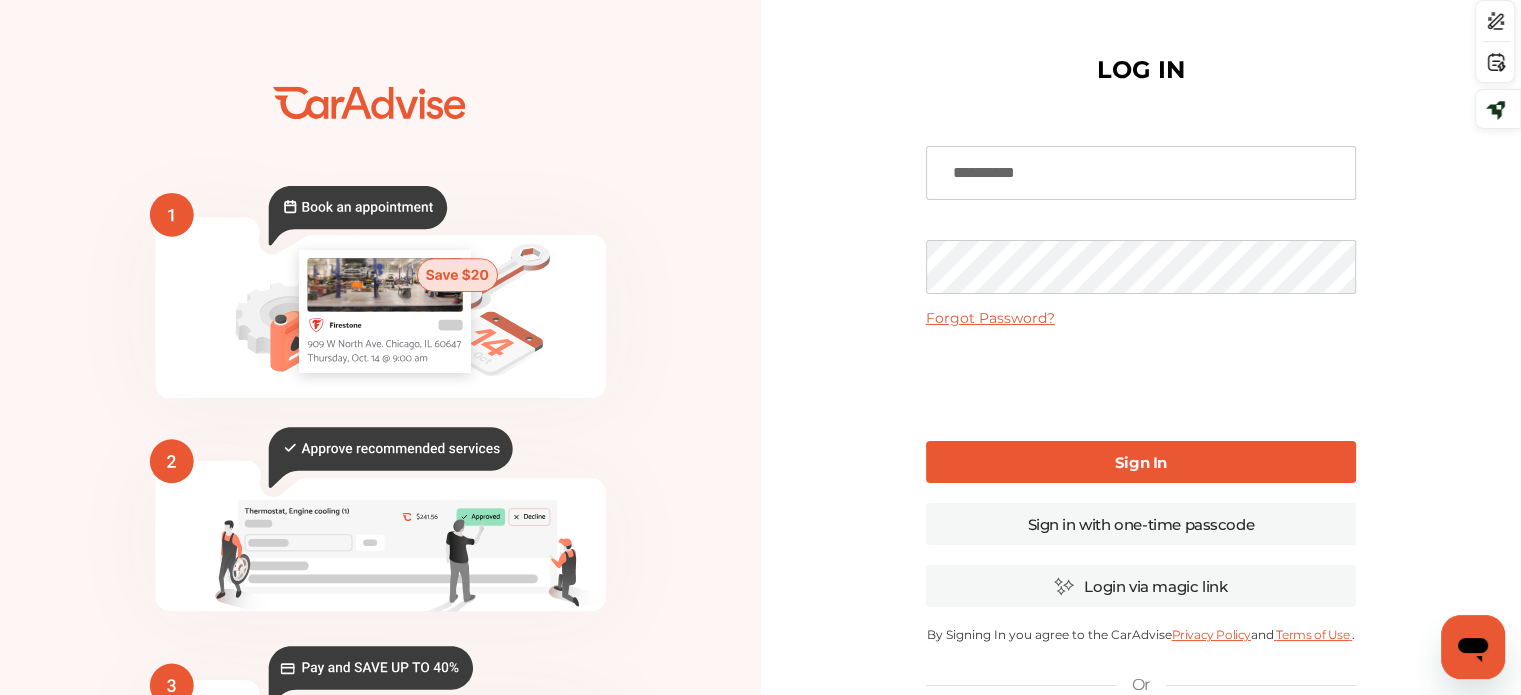 click on "Sign In" at bounding box center [1141, 462] 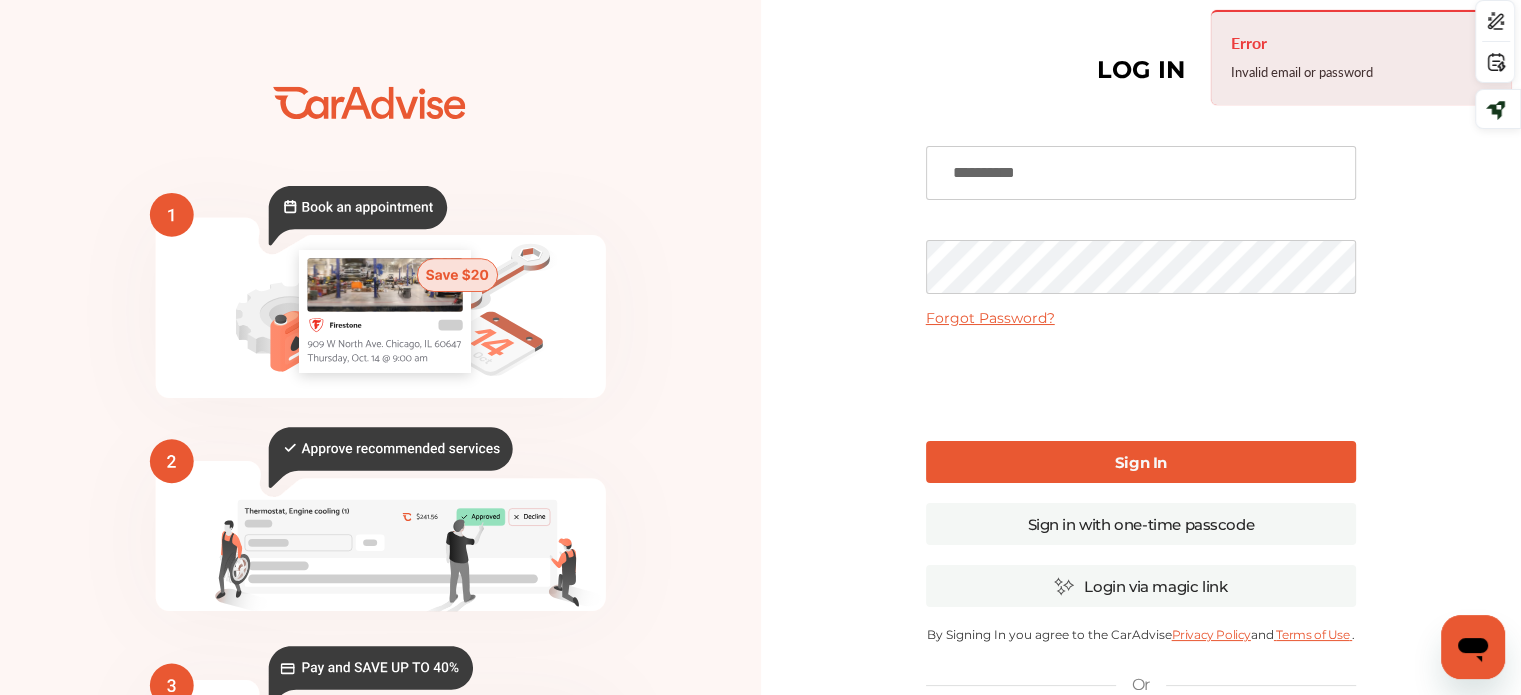 click on "**********" at bounding box center (1141, 173) 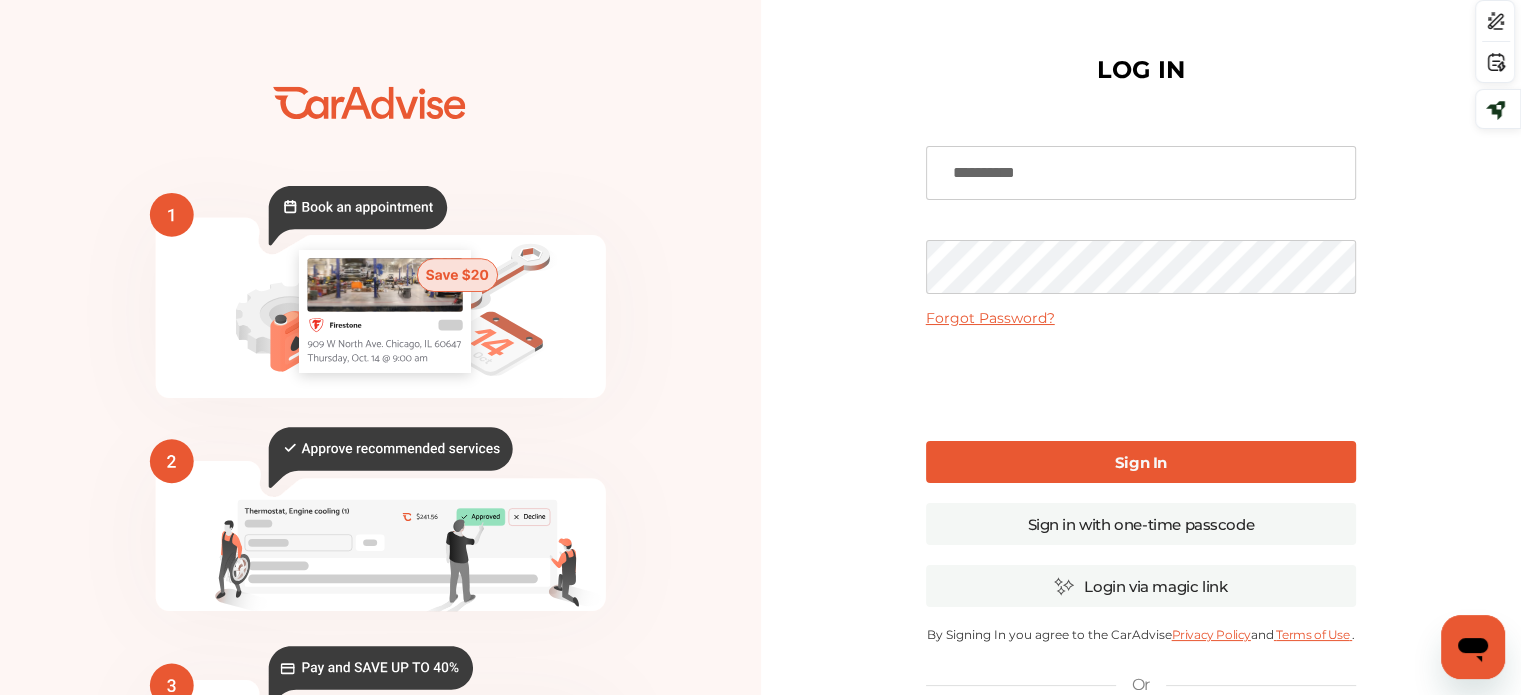 type on "**********" 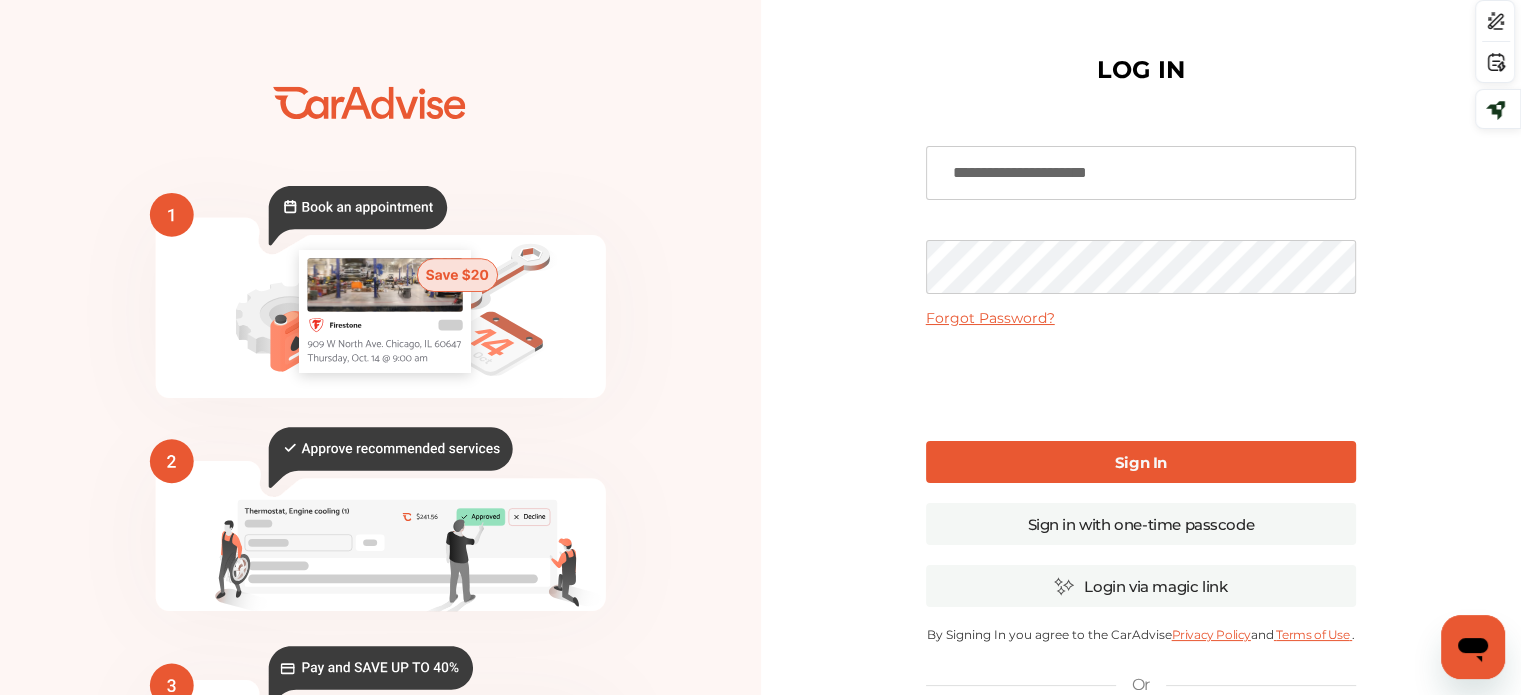 click on "Sign In" at bounding box center (1141, 462) 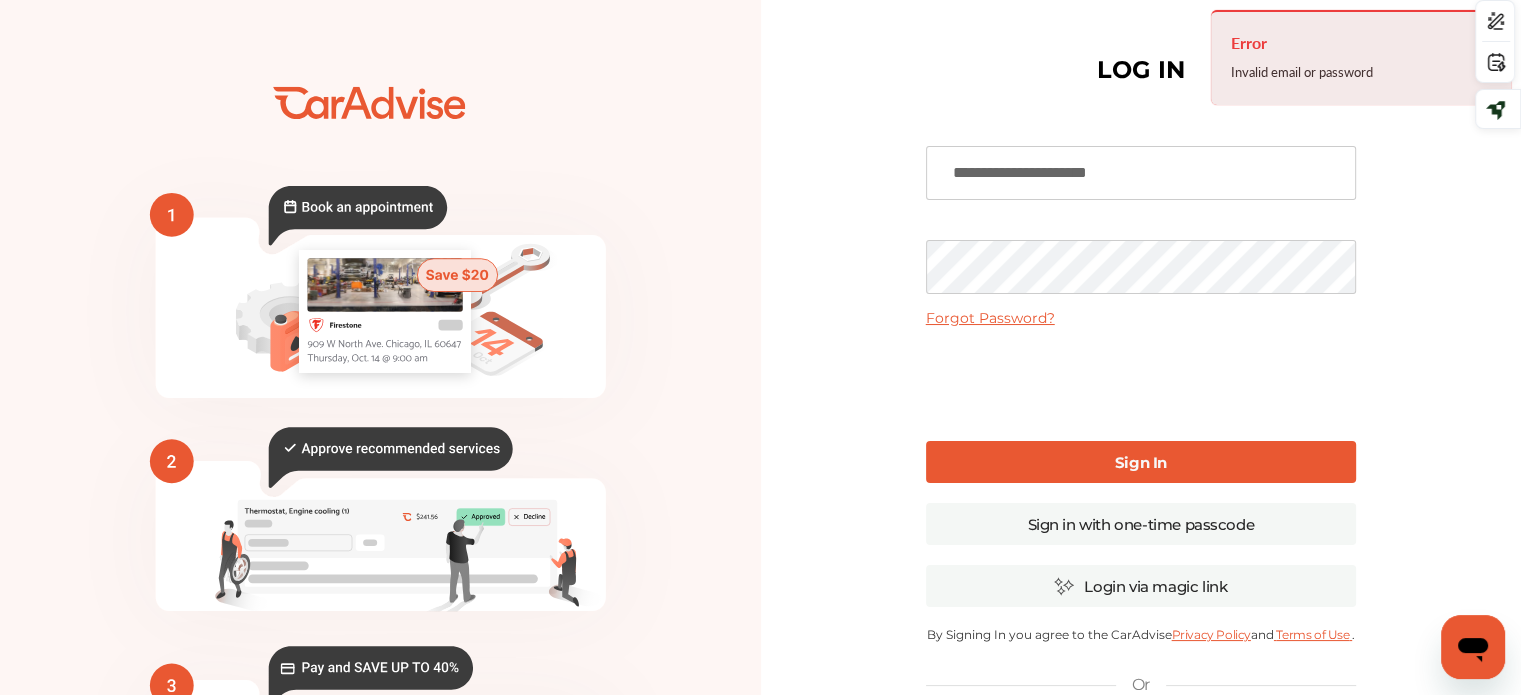 click on "**********" at bounding box center (1141, 487) 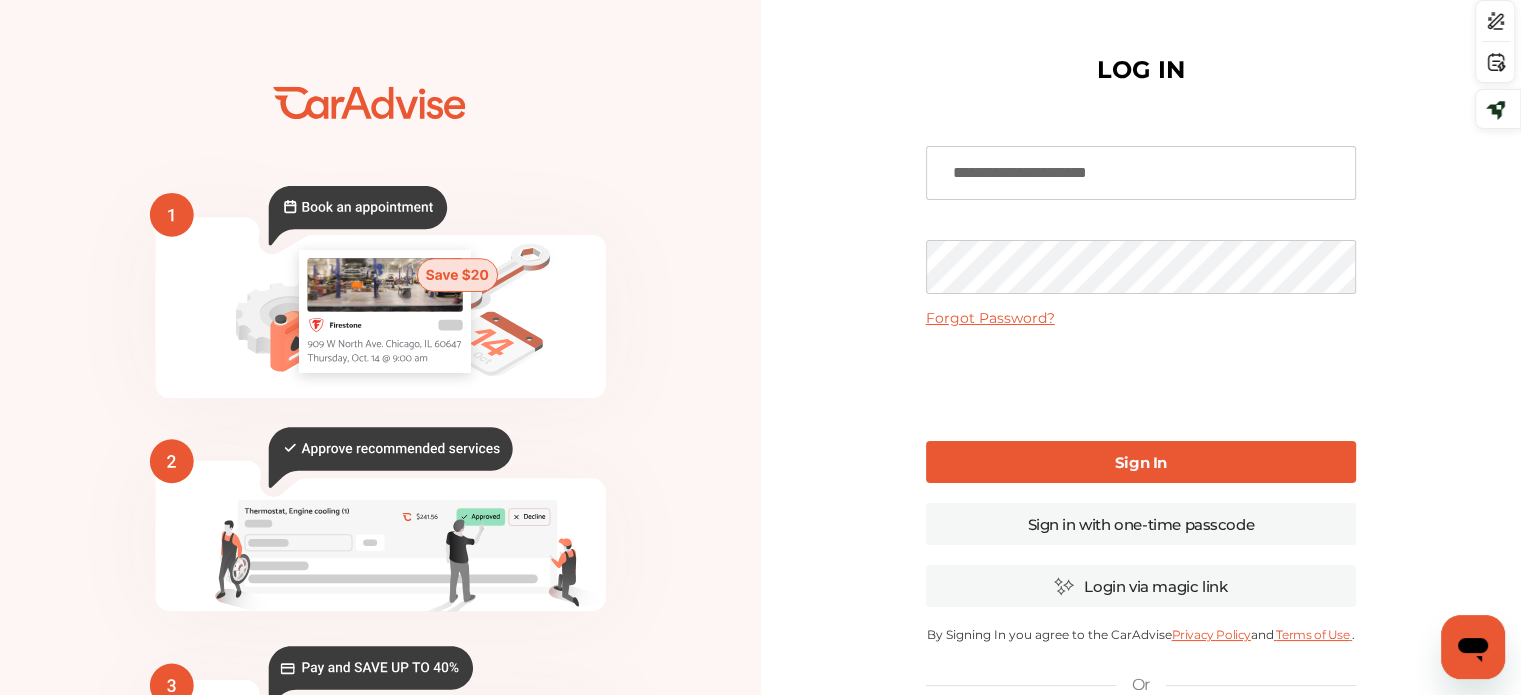 scroll, scrollTop: 0, scrollLeft: 0, axis: both 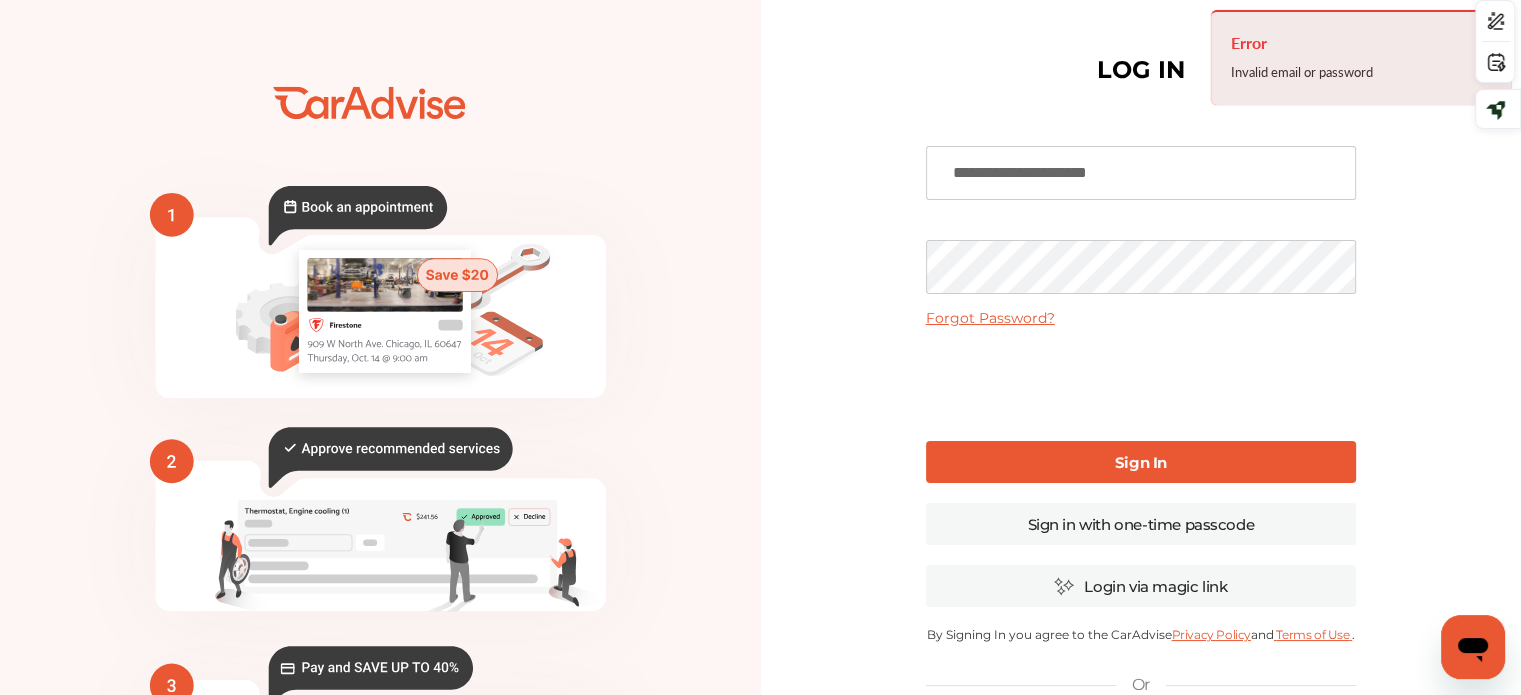 click on "**********" at bounding box center [1141, 487] 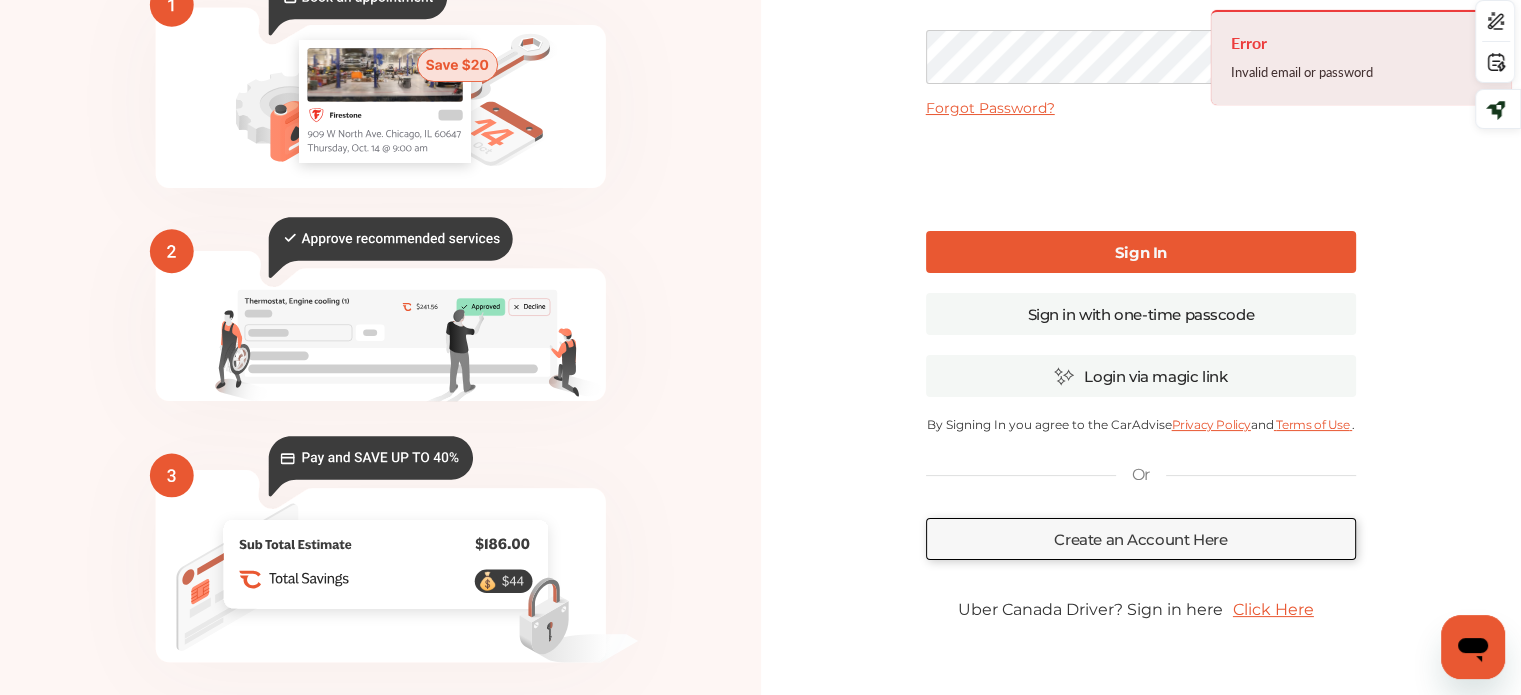 scroll, scrollTop: 279, scrollLeft: 0, axis: vertical 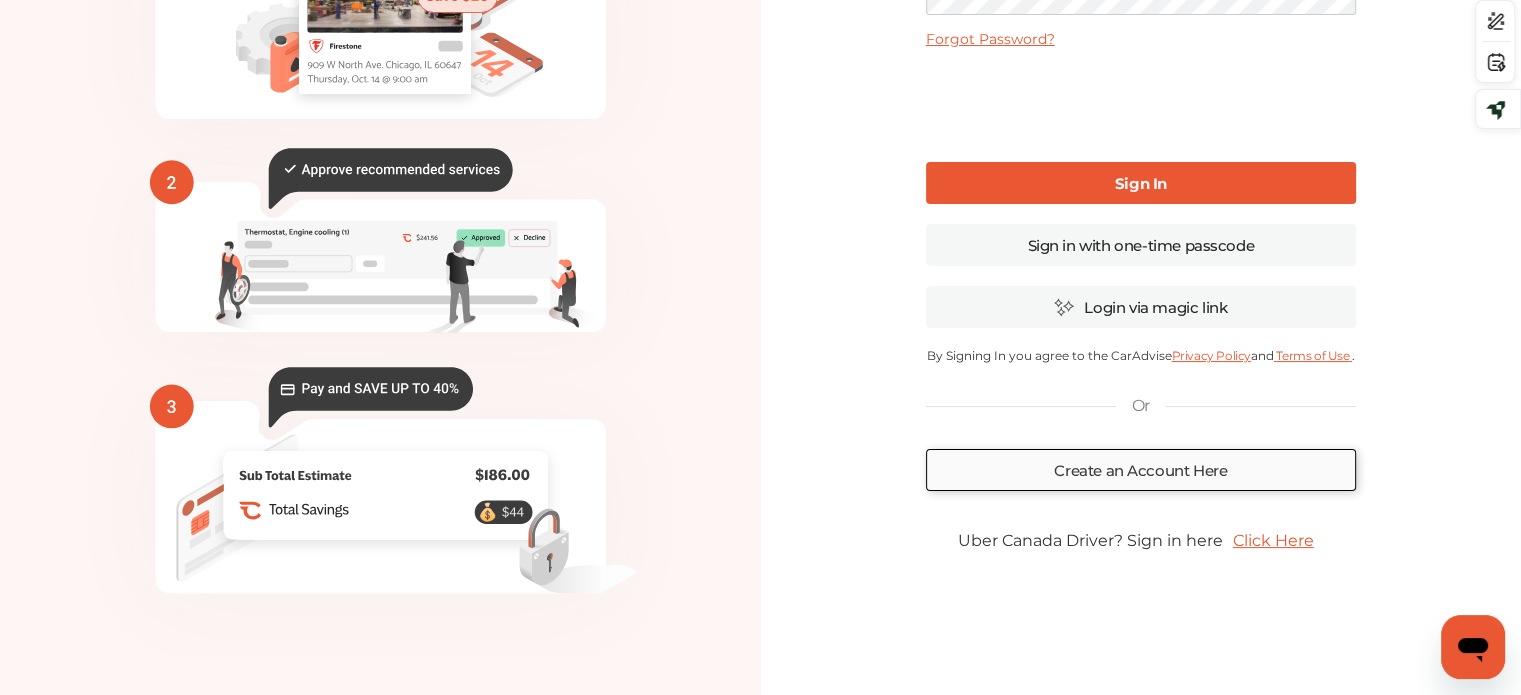 click on "Create an Account Here" at bounding box center (1141, 470) 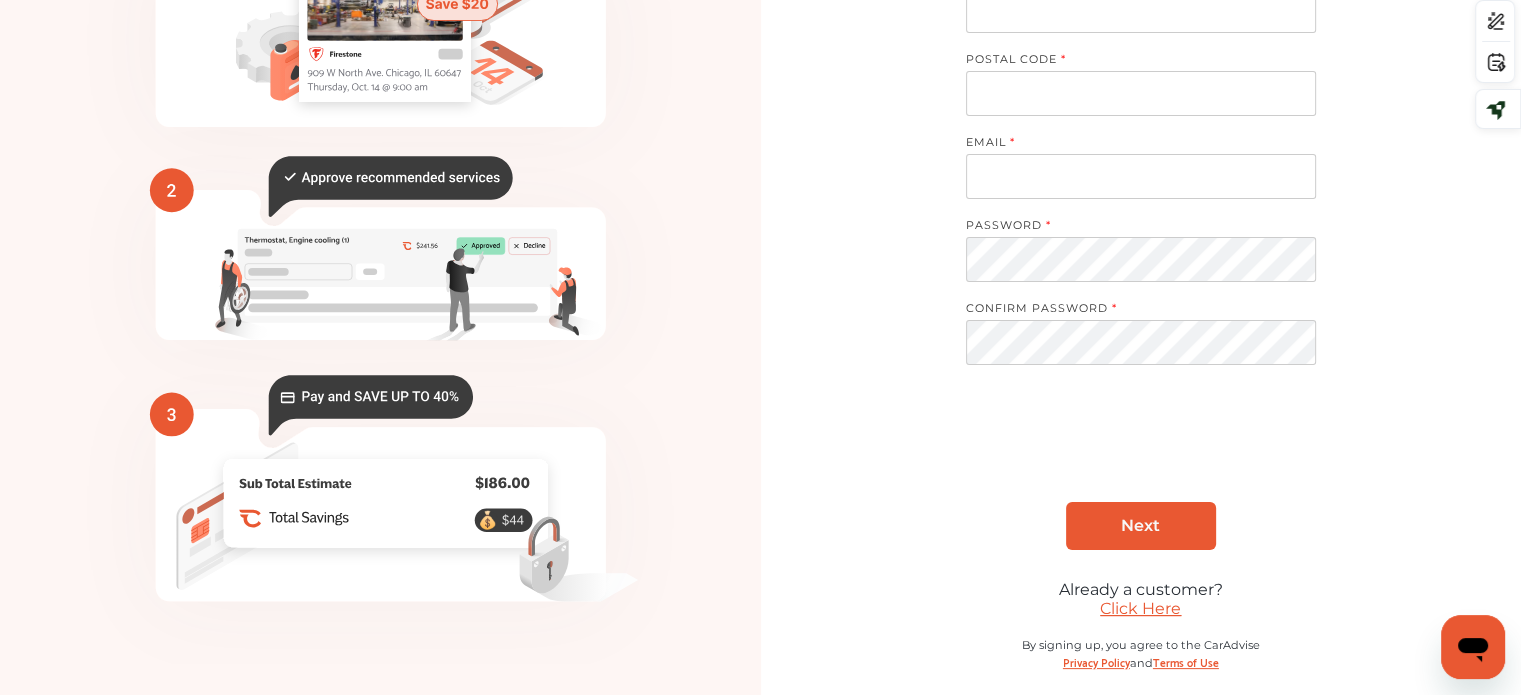 scroll, scrollTop: 185, scrollLeft: 0, axis: vertical 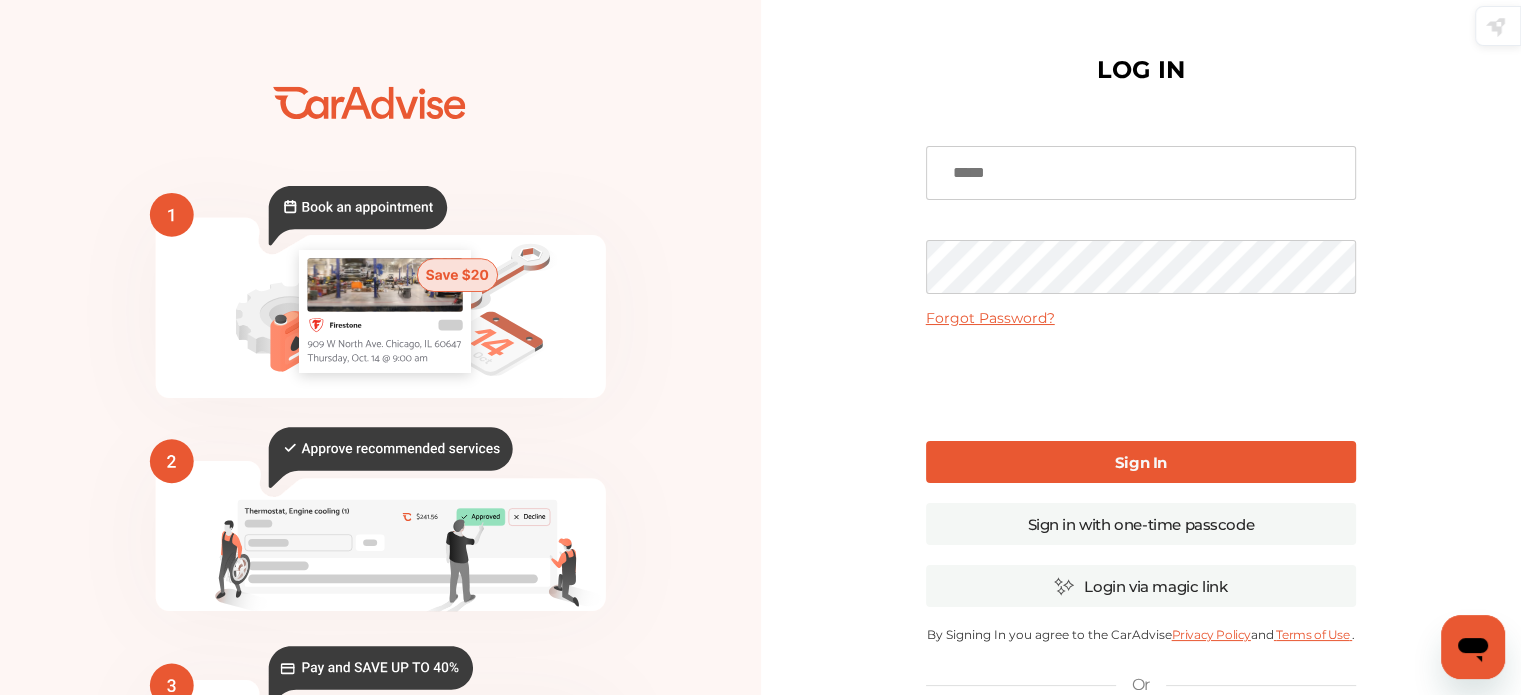 type on "**********" 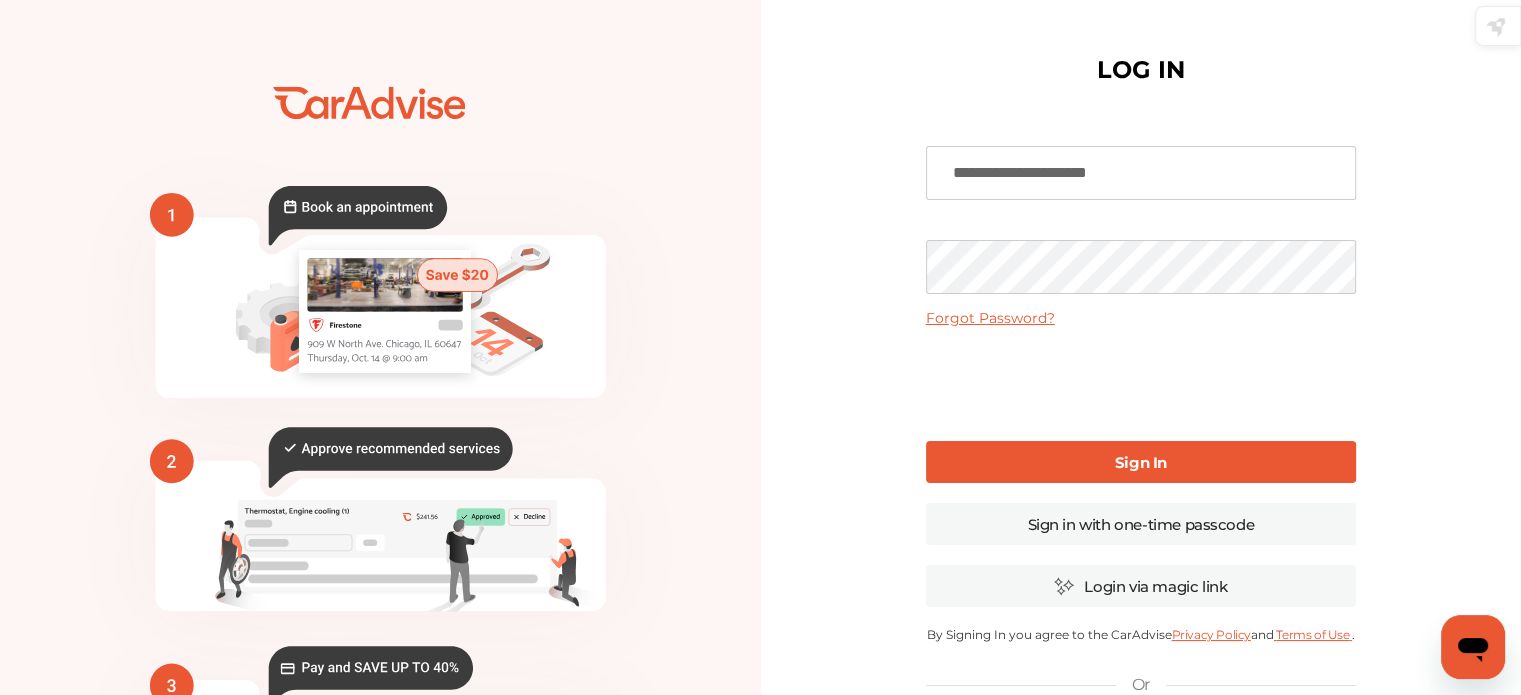 click on "Sign In" at bounding box center (1141, 462) 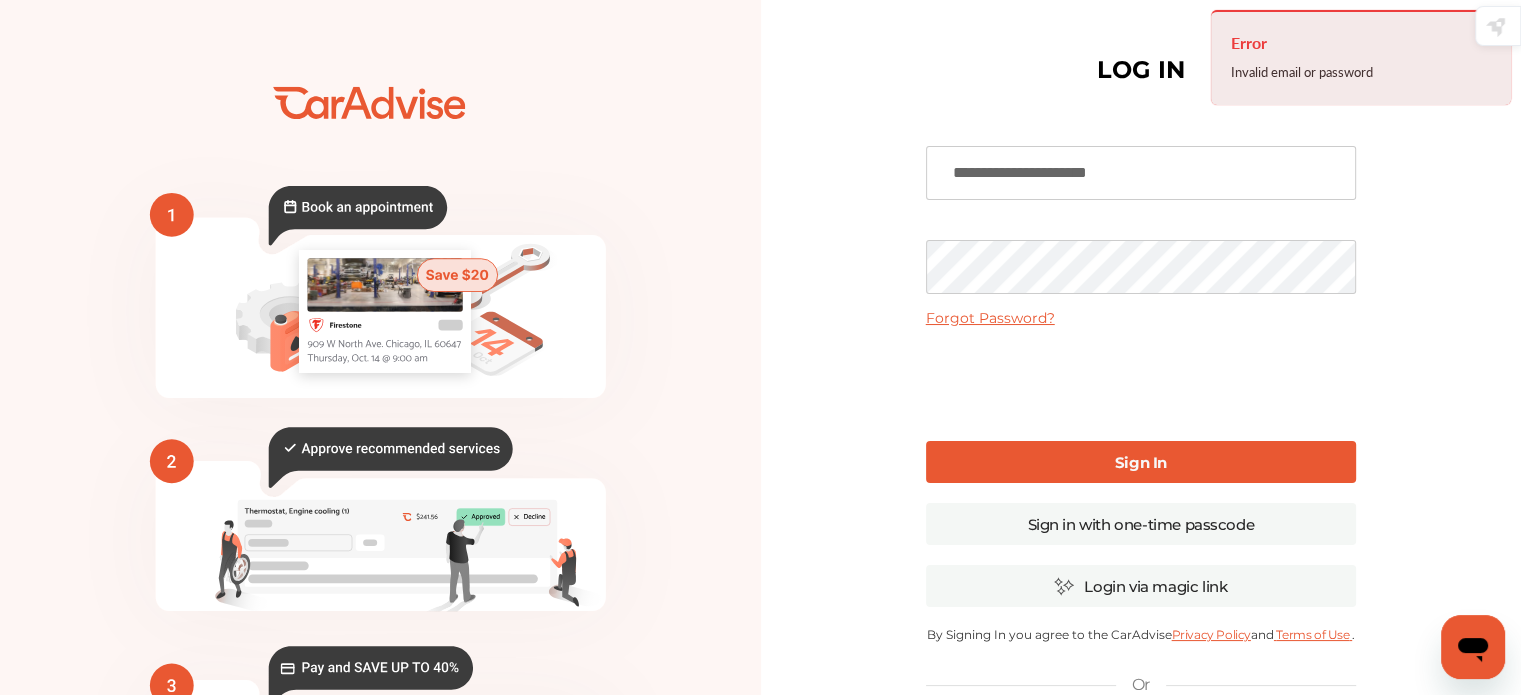 click on "💰" at bounding box center [380, 487] 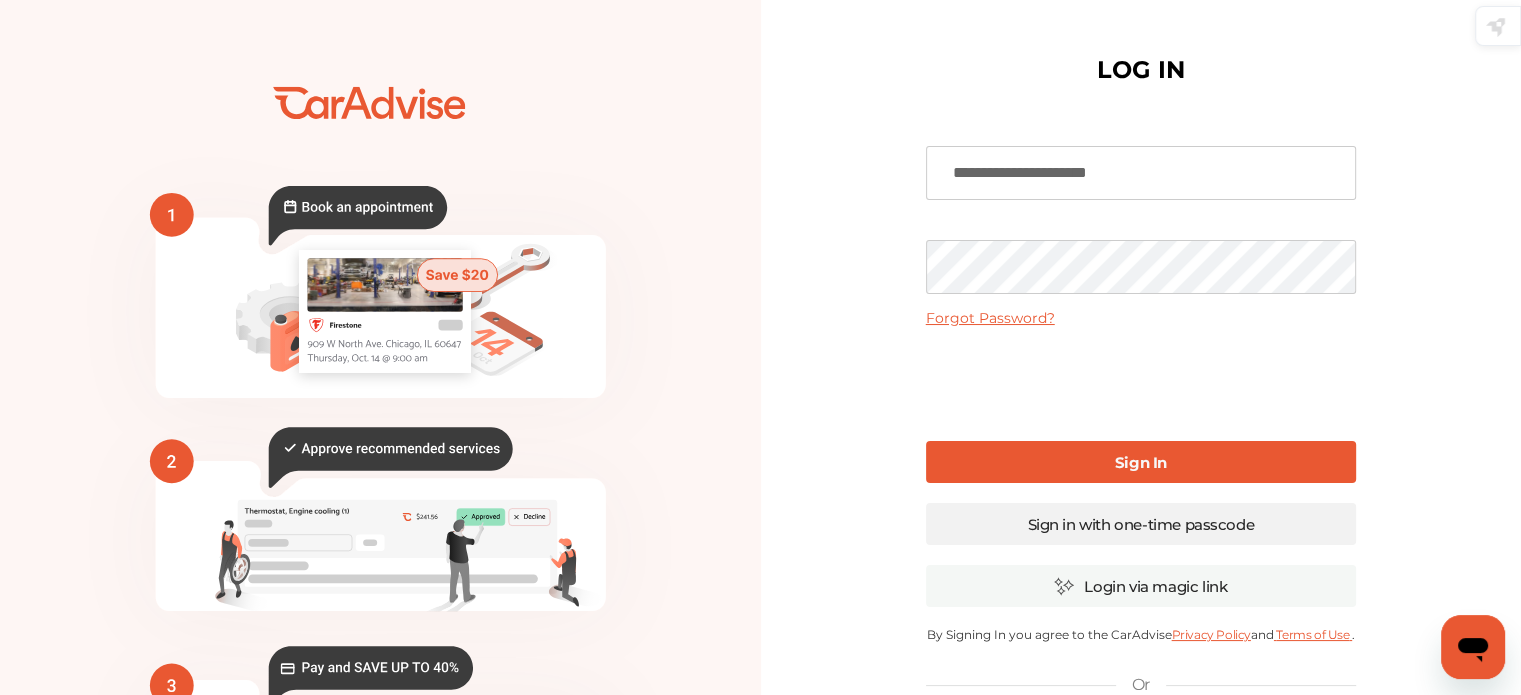 click on "Sign in with one-time passcode" at bounding box center [1141, 524] 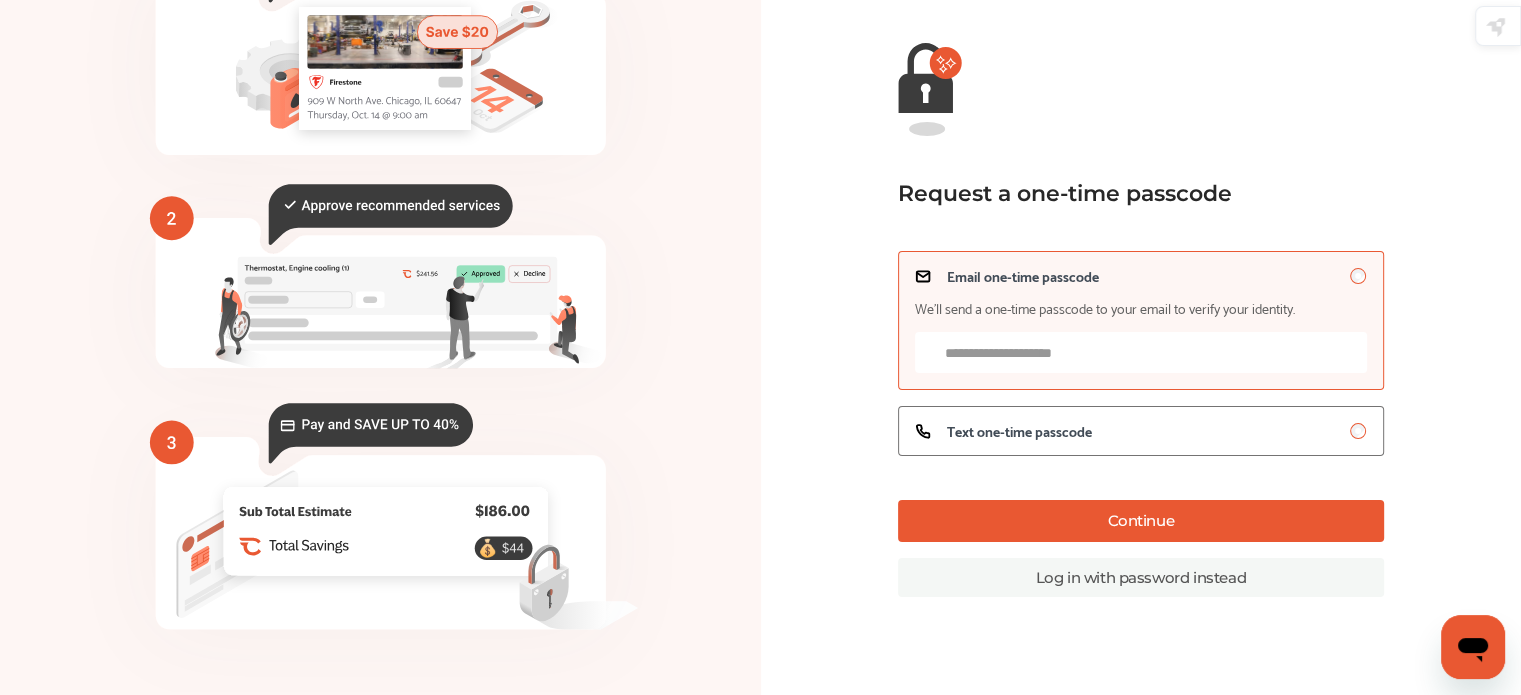 scroll, scrollTop: 208, scrollLeft: 0, axis: vertical 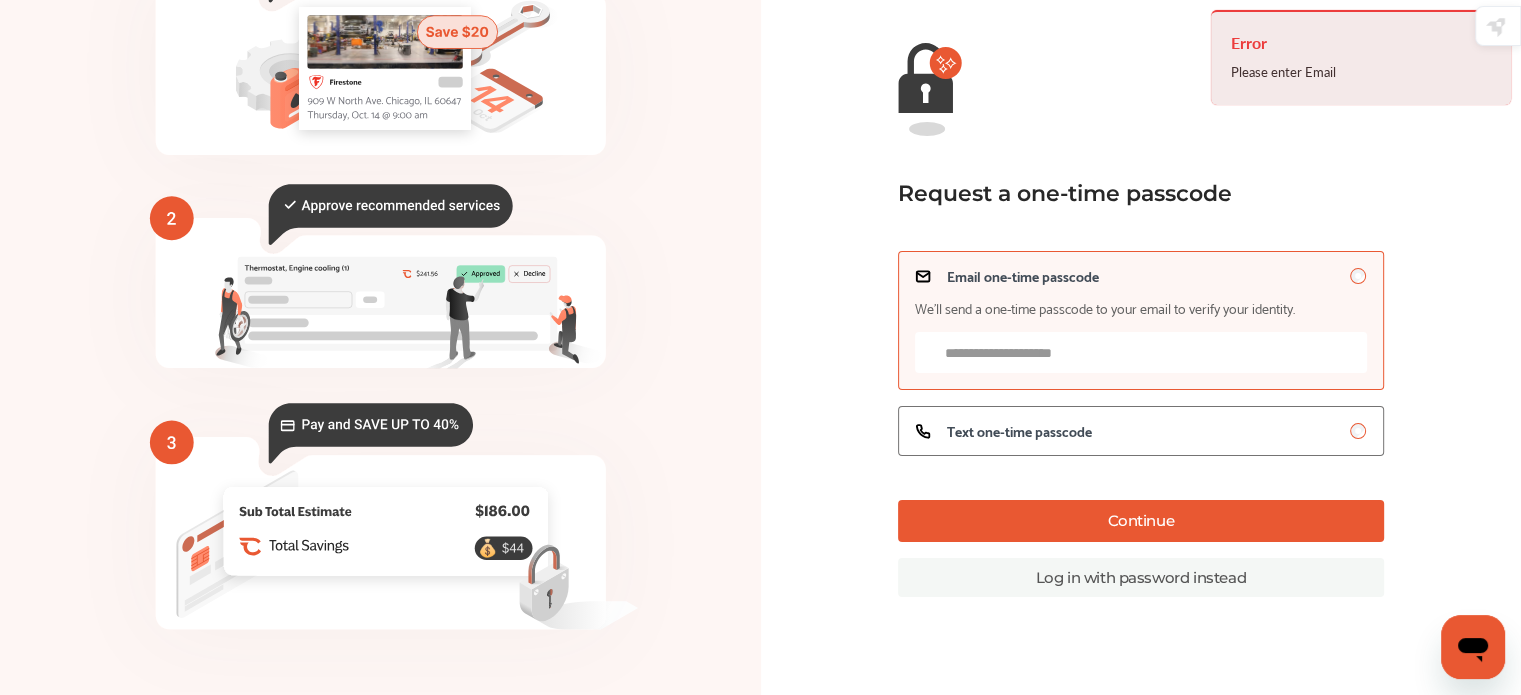click on "We’ll send a one-time passcode to your email to verify your identity." at bounding box center [1141, 336] 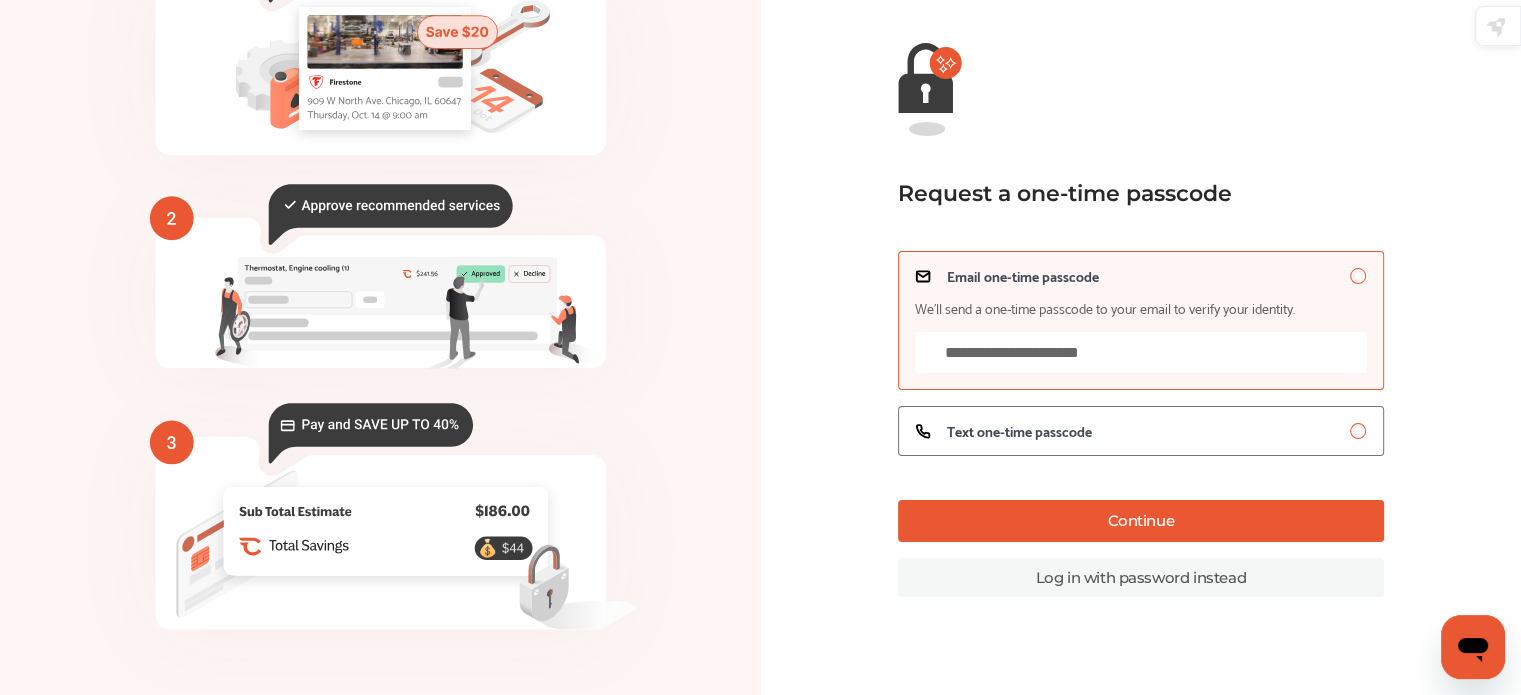 type on "**********" 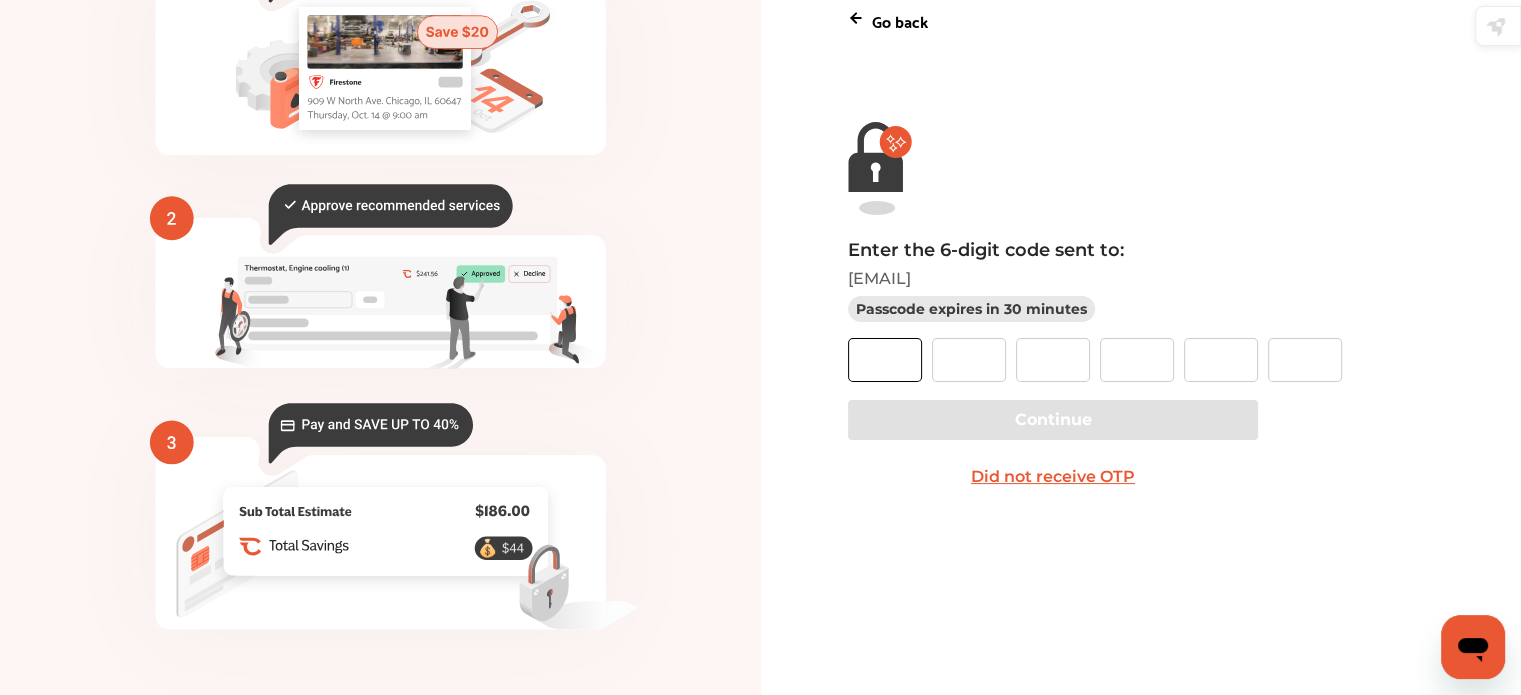 click at bounding box center (885, 360) 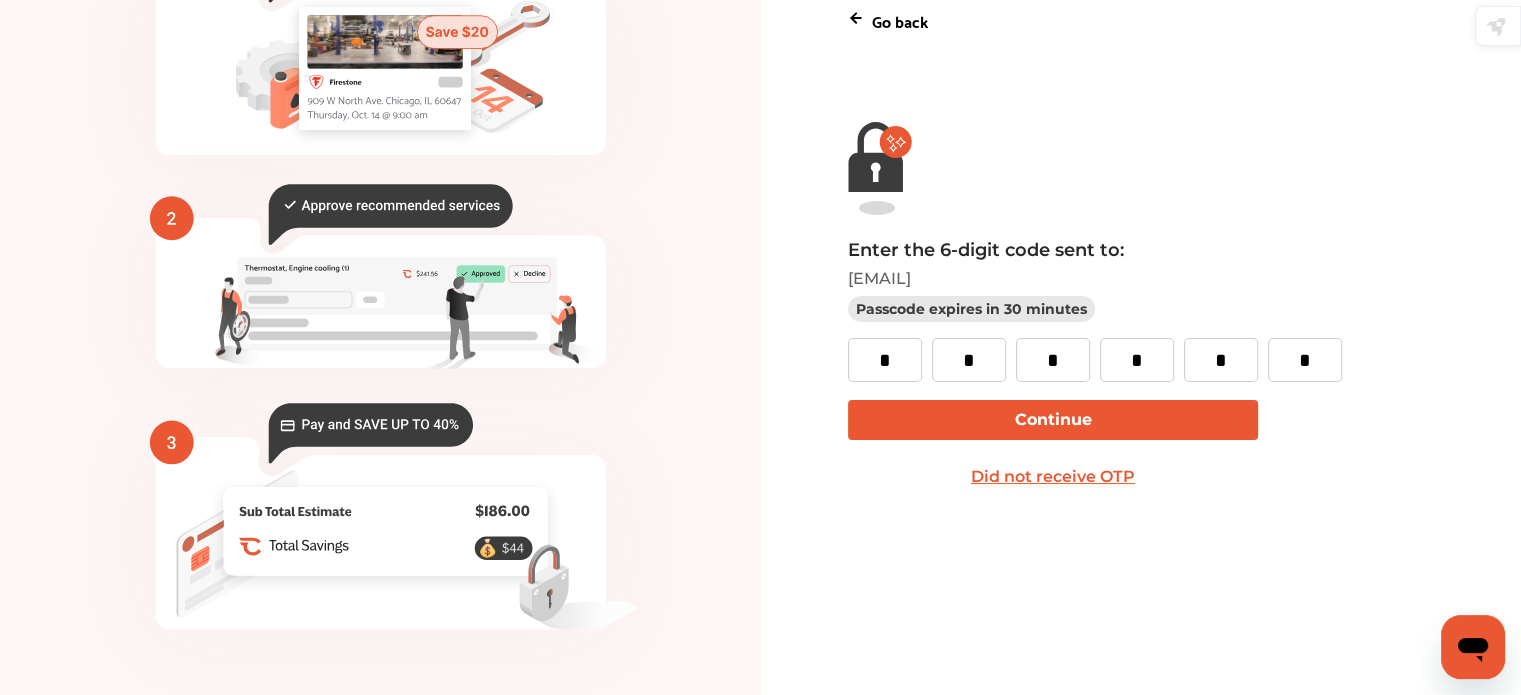 click on "Continue" at bounding box center (1053, 420) 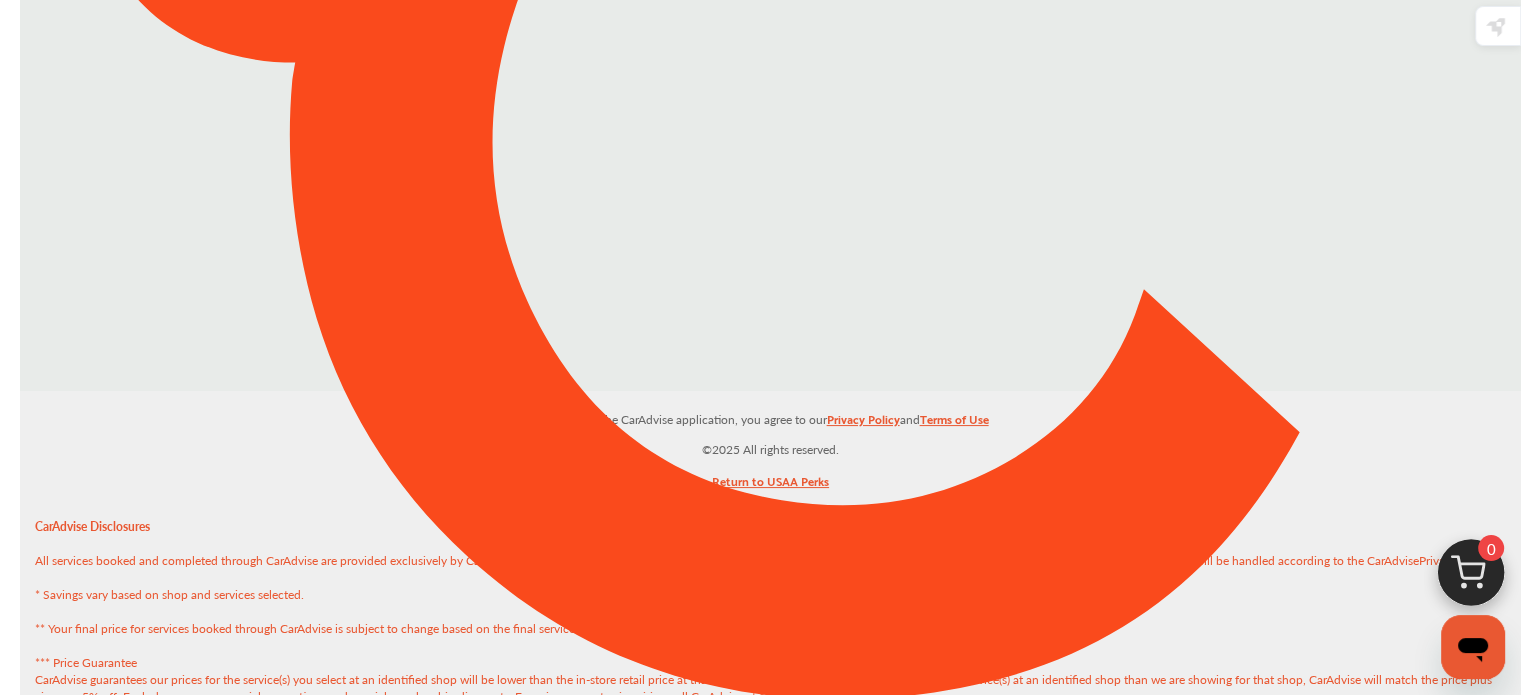scroll, scrollTop: 0, scrollLeft: 0, axis: both 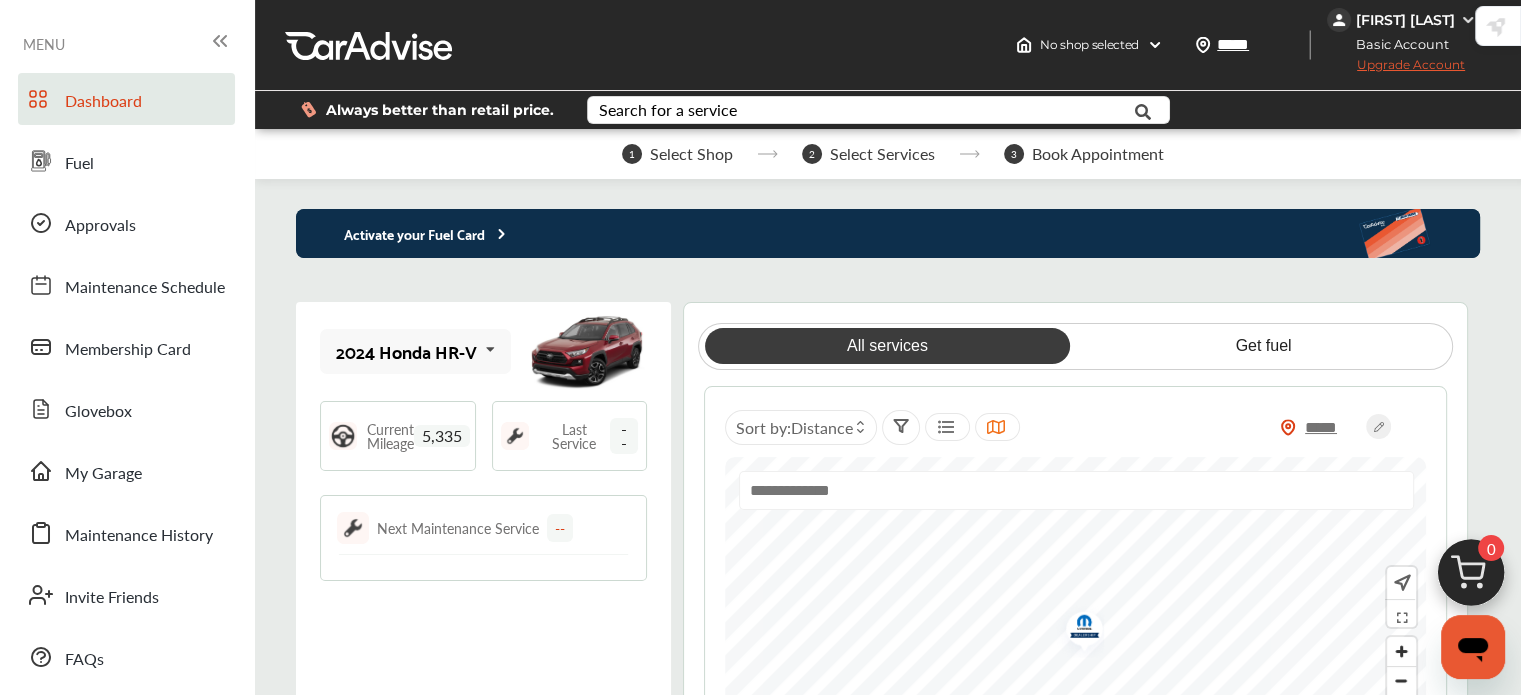 click on "Activate your Fuel Card" at bounding box center (403, 233) 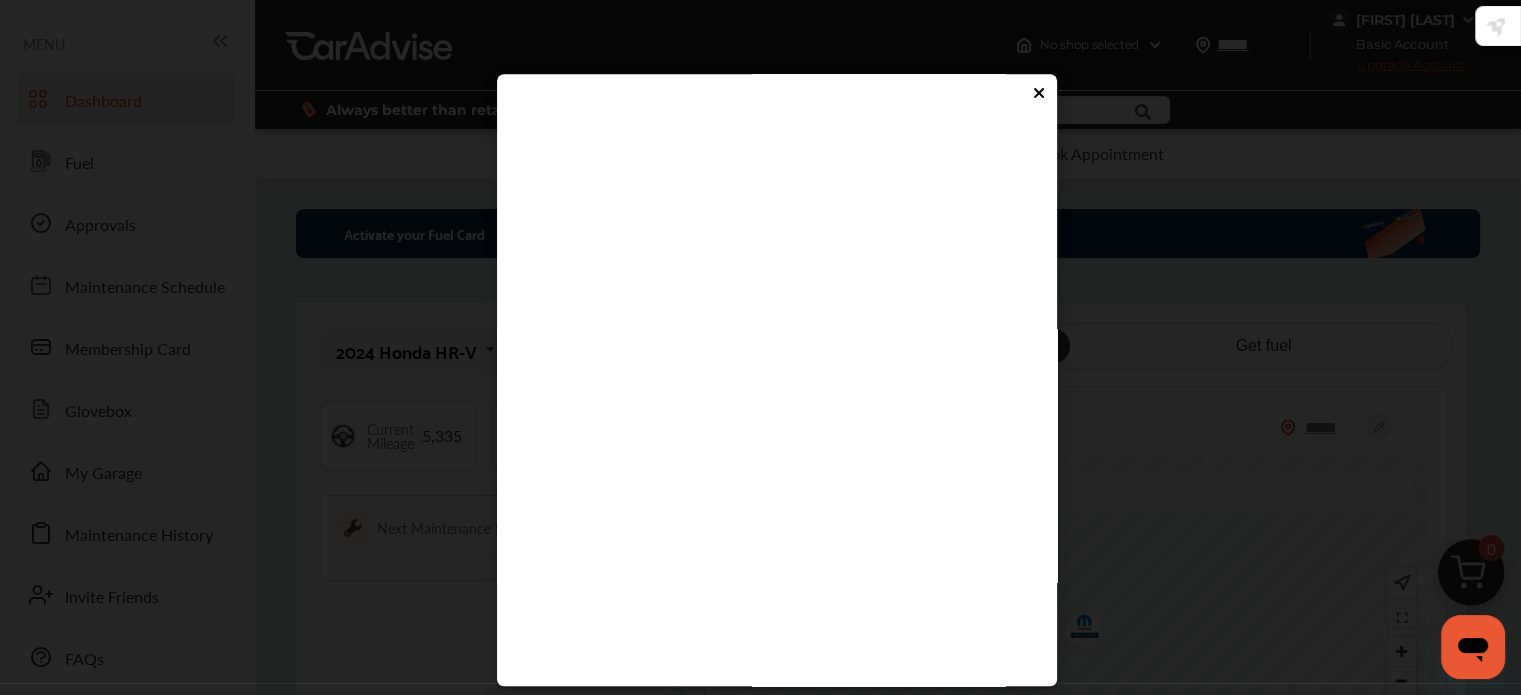 click at bounding box center (769, 426) 